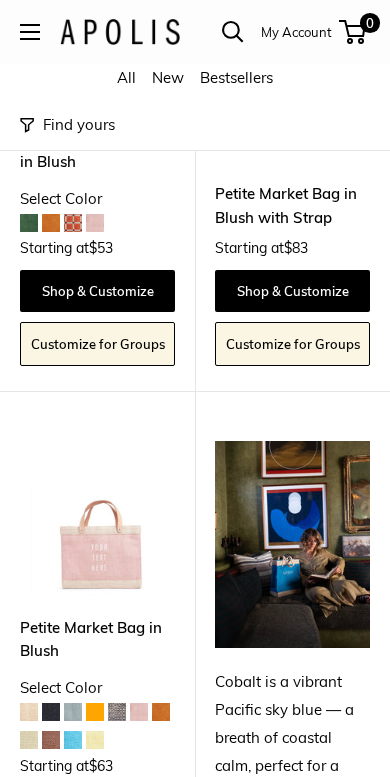 scroll, scrollTop: 1476, scrollLeft: 0, axis: vertical 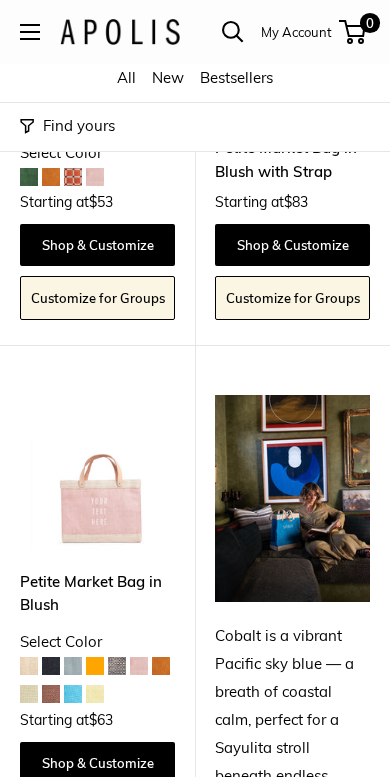 click at bounding box center [97, 472] 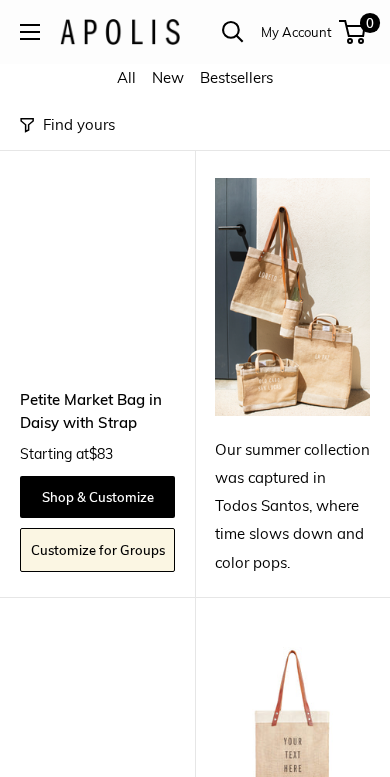 scroll, scrollTop: 4174, scrollLeft: 0, axis: vertical 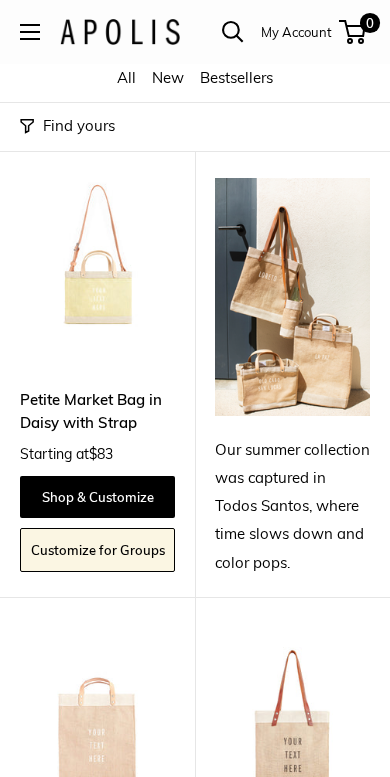 click at bounding box center (292, 297) 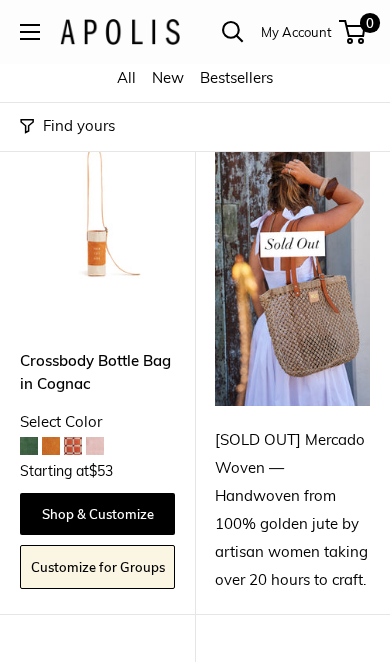scroll, scrollTop: 11221, scrollLeft: 0, axis: vertical 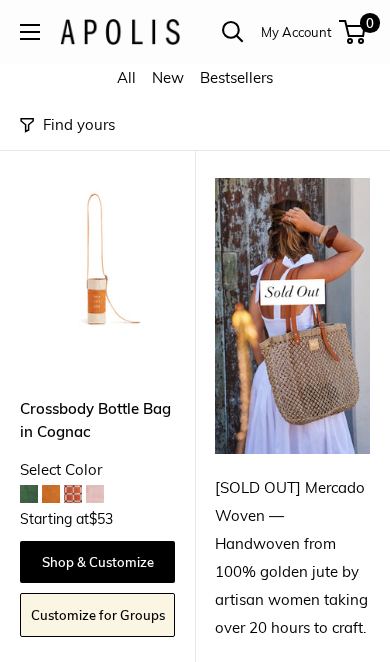click on "Crossbody Bottle Bag in Cognac" at bounding box center (97, 421) 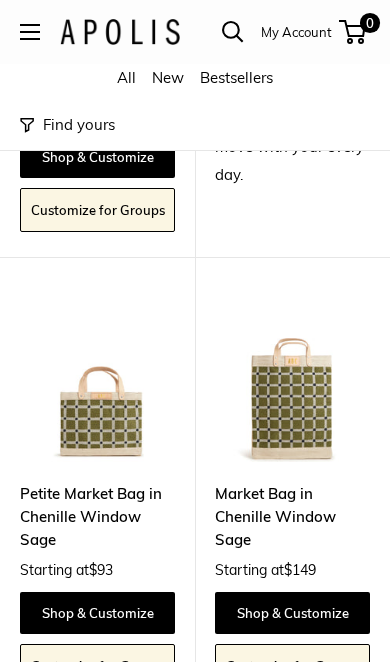 scroll, scrollTop: 9059, scrollLeft: 0, axis: vertical 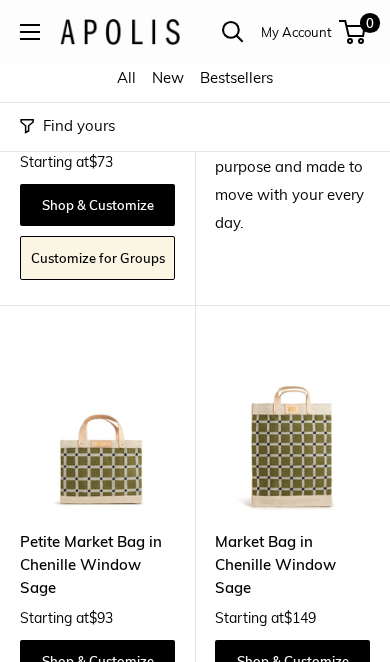 click at bounding box center [97, 432] 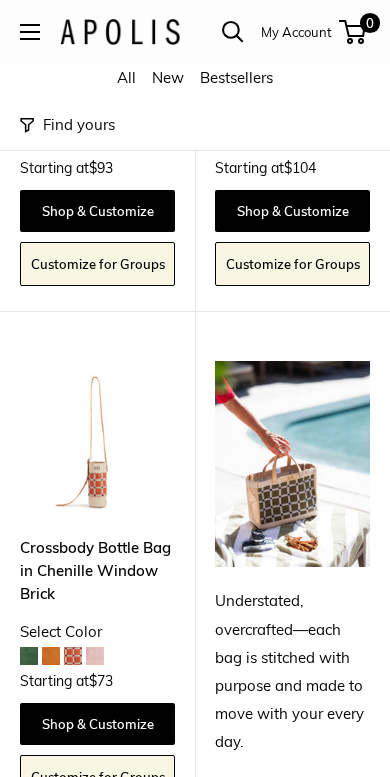 scroll, scrollTop: 8540, scrollLeft: 0, axis: vertical 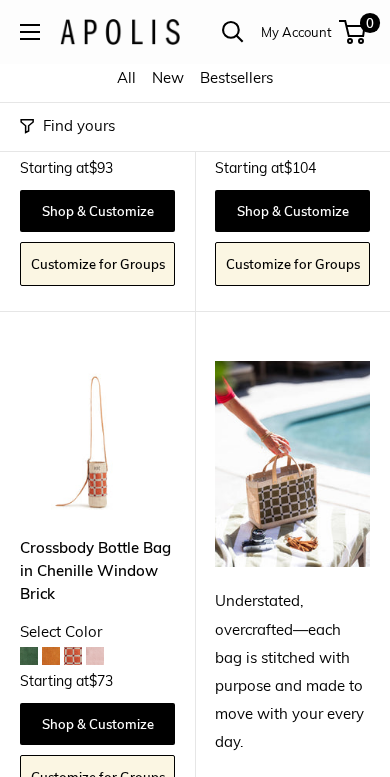 click at bounding box center (97, 438) 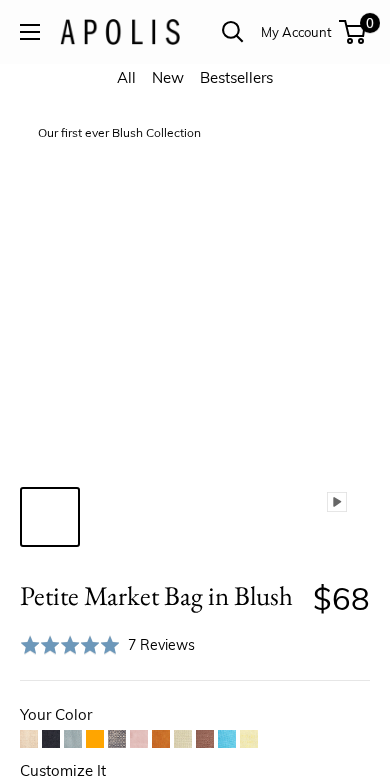 scroll, scrollTop: 0, scrollLeft: 0, axis: both 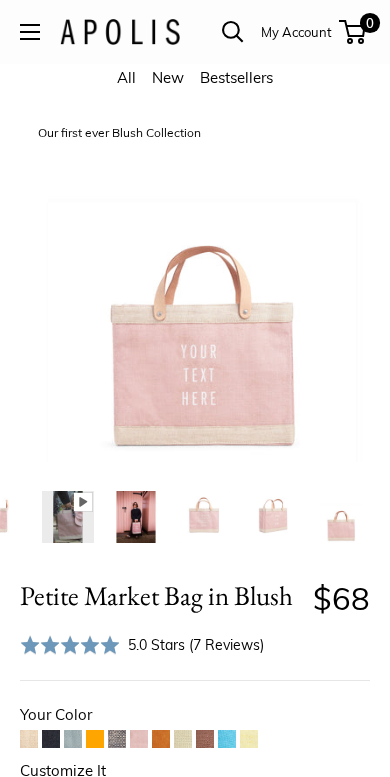 click on "Our first ever Blush Collection
Bird's eye view
Pause Play % buffered 00:00 Unmute Mute Exit fullscreen Enter fullscreen Play
Effortless style wherever you go" at bounding box center [195, 335] 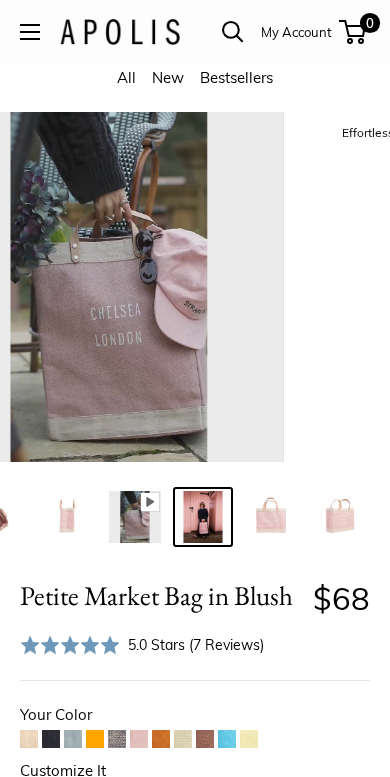scroll, scrollTop: 0, scrollLeft: 173, axis: horizontal 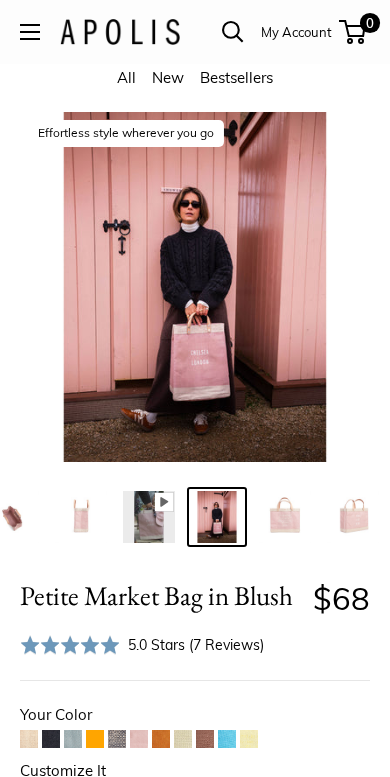 click on "Our first ever Blush Collection
Bird's eye view
Pause Play % buffered 00:00 Unmute Mute Exit fullscreen Enter fullscreen Play
Effortless style wherever you go" at bounding box center (195, 335) 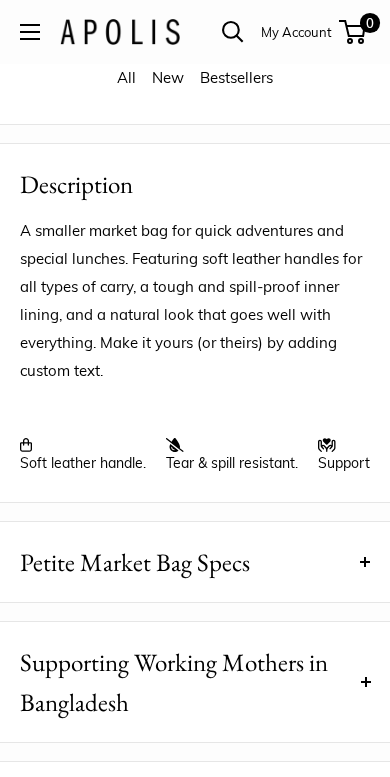 click on "Petite Market Bag Specs" at bounding box center [135, 563] 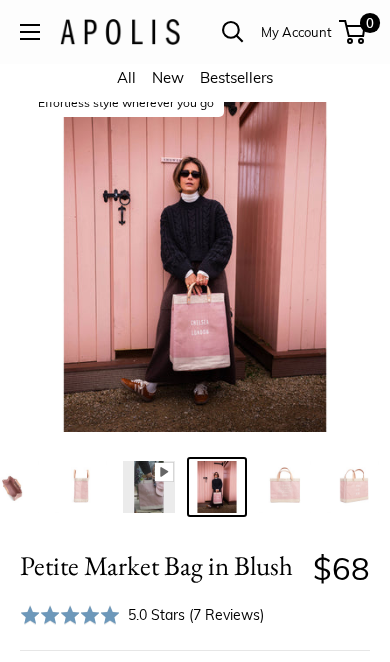 scroll, scrollTop: 25, scrollLeft: 0, axis: vertical 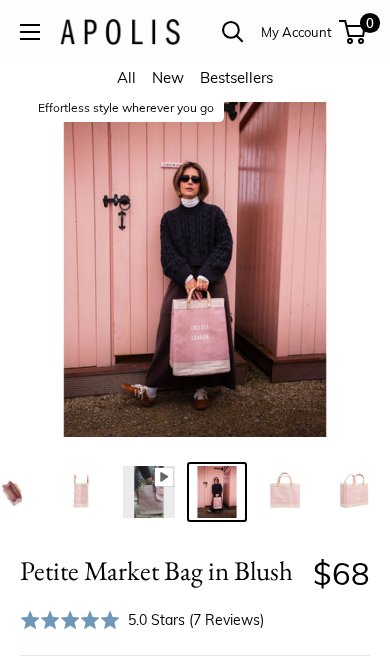 click at bounding box center (81, 492) 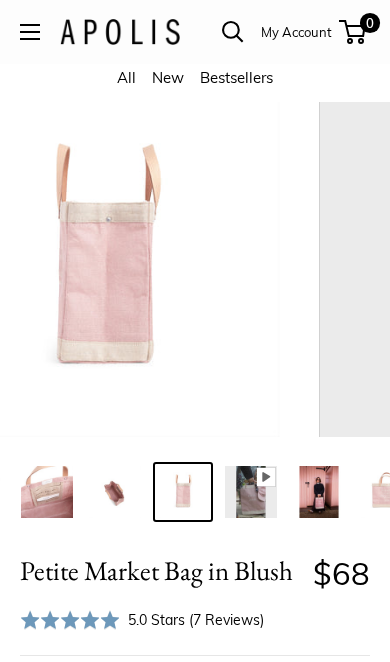 scroll, scrollTop: 0, scrollLeft: 37, axis: horizontal 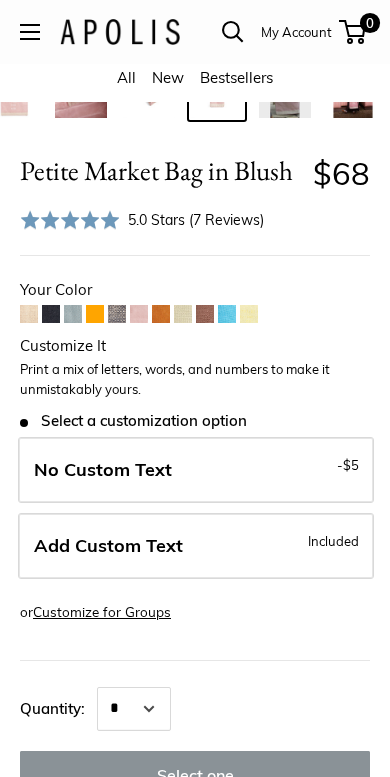 click at bounding box center (205, 314) 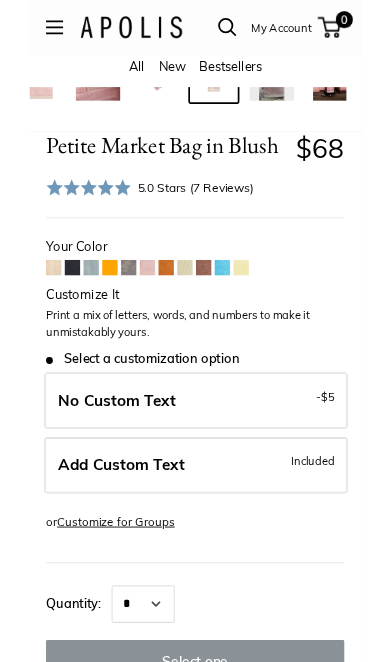 scroll, scrollTop: 483, scrollLeft: 0, axis: vertical 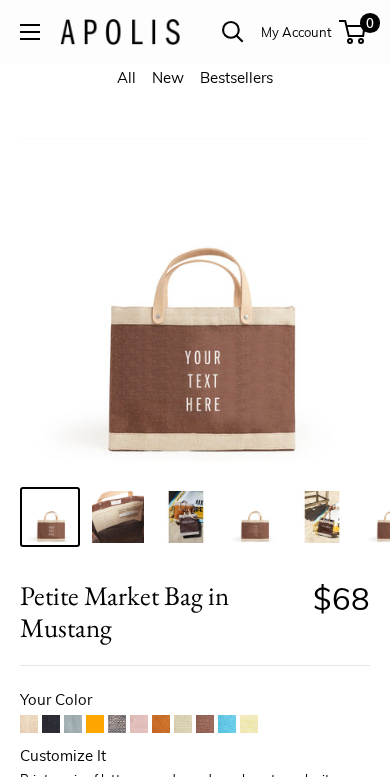 click on "All      New      Bestsellers" at bounding box center [195, 83] 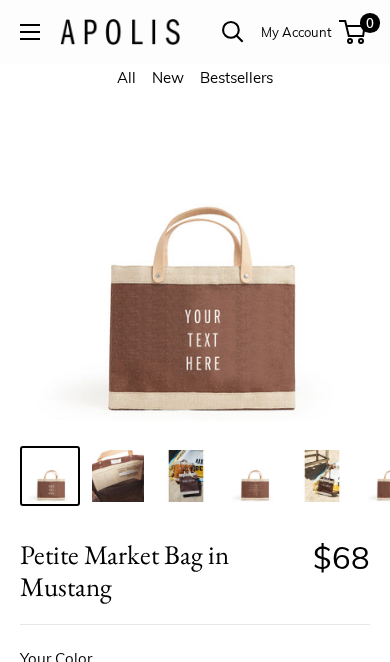 scroll, scrollTop: 0, scrollLeft: 0, axis: both 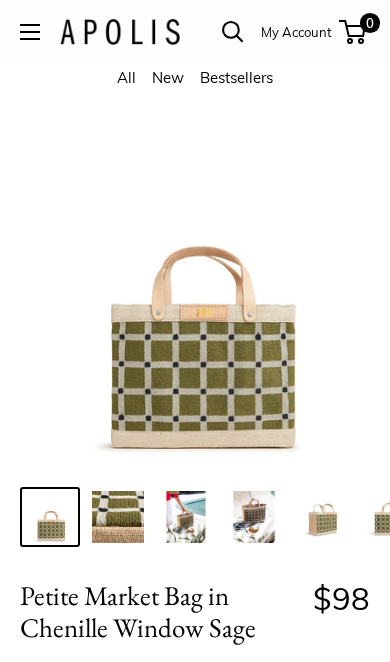 click at bounding box center (254, 517) 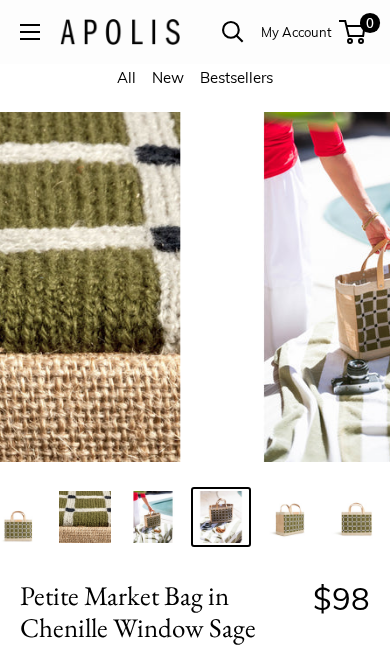 scroll, scrollTop: 0, scrollLeft: 37, axis: horizontal 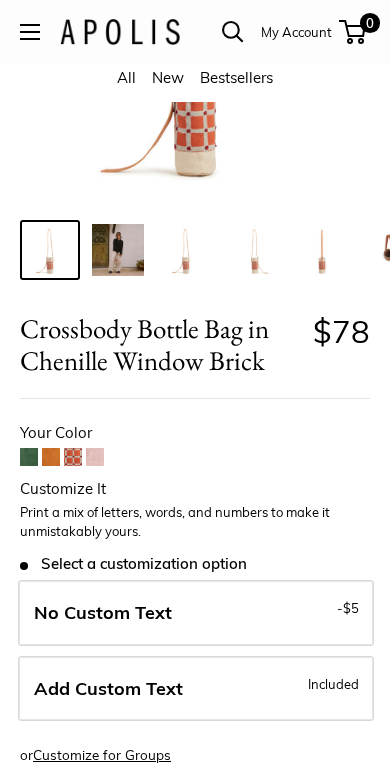 click at bounding box center (73, 457) 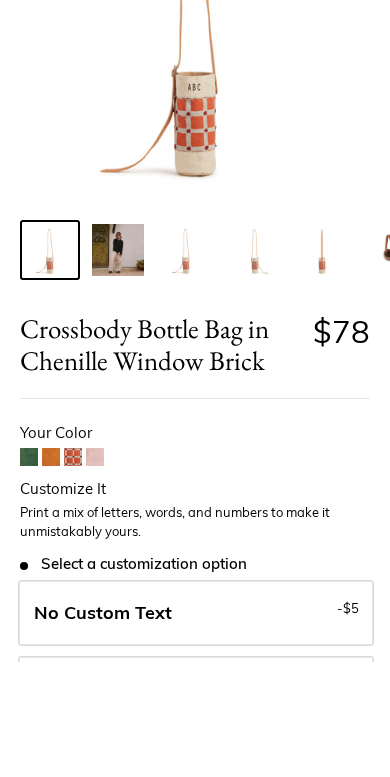 click at bounding box center [29, 572] 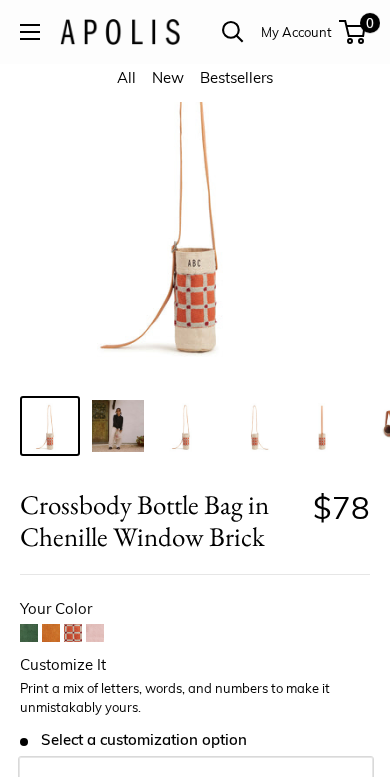 scroll, scrollTop: 91, scrollLeft: 0, axis: vertical 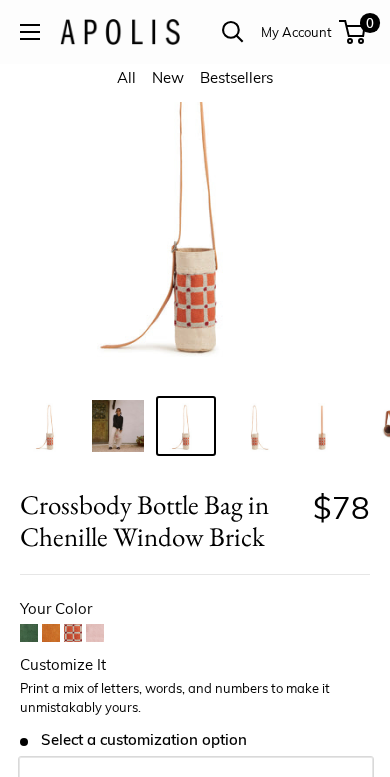 click at bounding box center [254, 426] 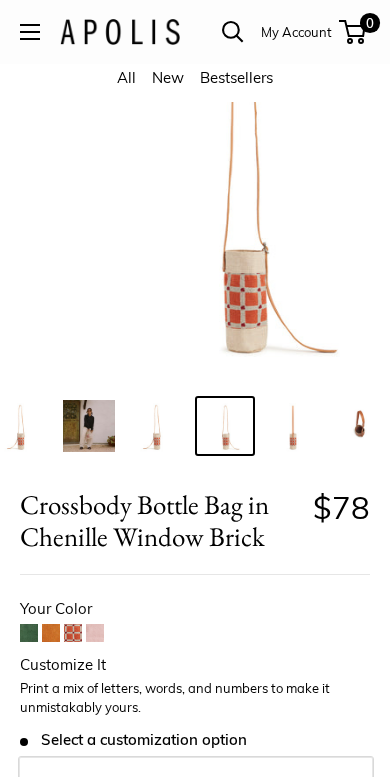 scroll, scrollTop: 0, scrollLeft: 37, axis: horizontal 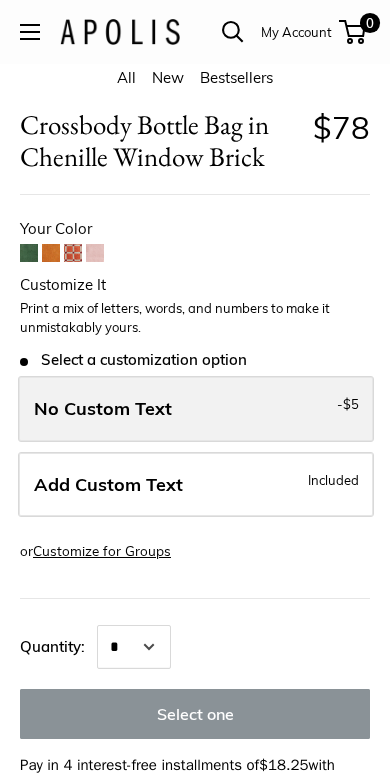 click on "No Custom Text" at bounding box center [103, 409] 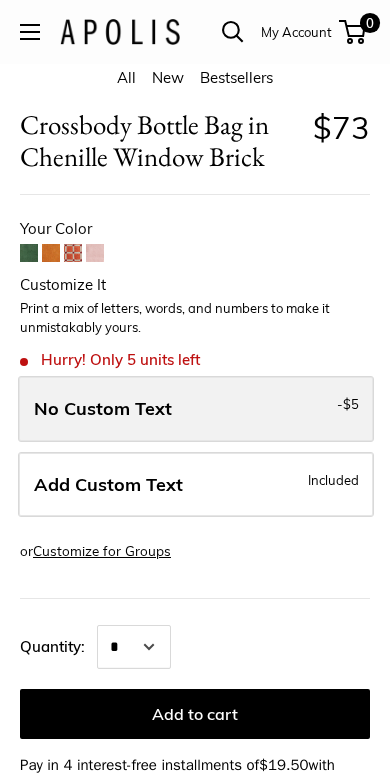 scroll, scrollTop: 471, scrollLeft: 0, axis: vertical 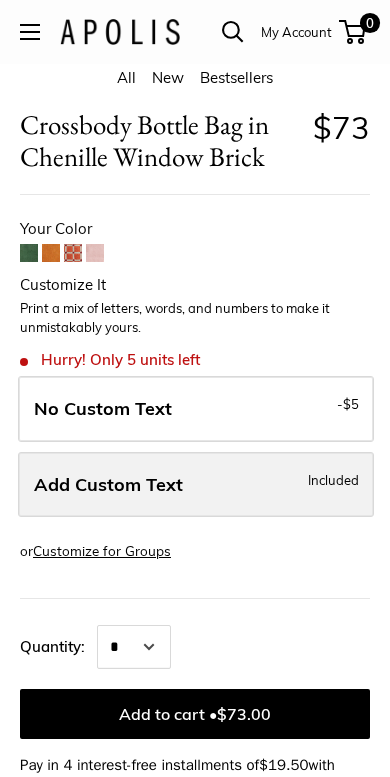 click on "Add Custom Text" at bounding box center [108, 484] 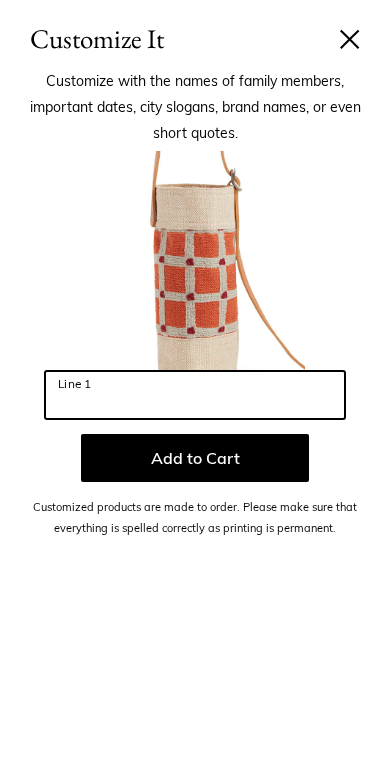 click on "Line 1" at bounding box center [195, 395] 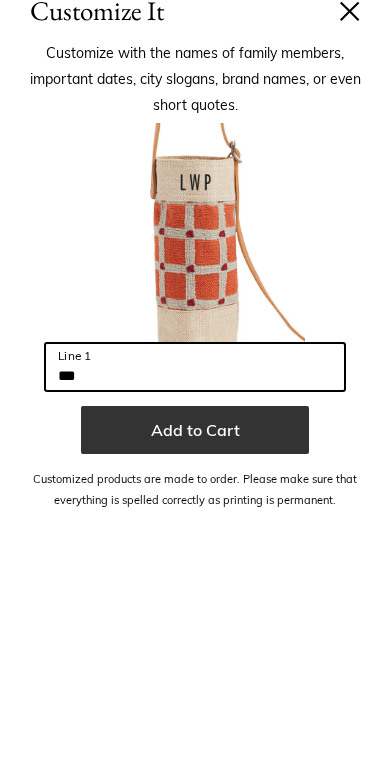 type on "***" 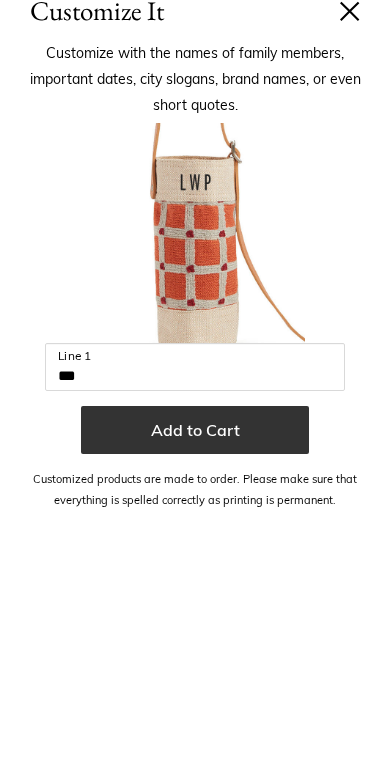 click on "Add to Cart" at bounding box center (195, 458) 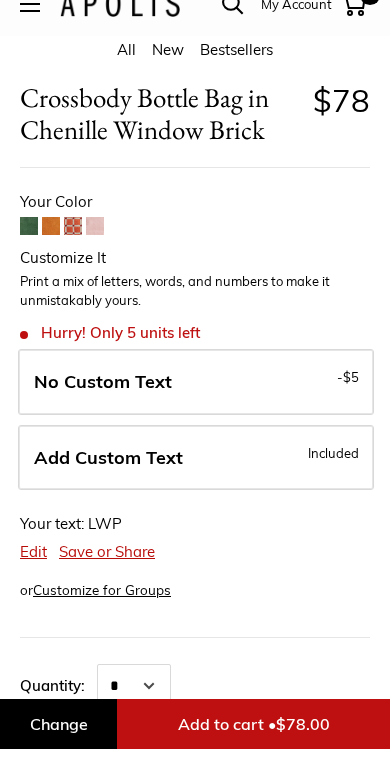 scroll, scrollTop: 499, scrollLeft: 0, axis: vertical 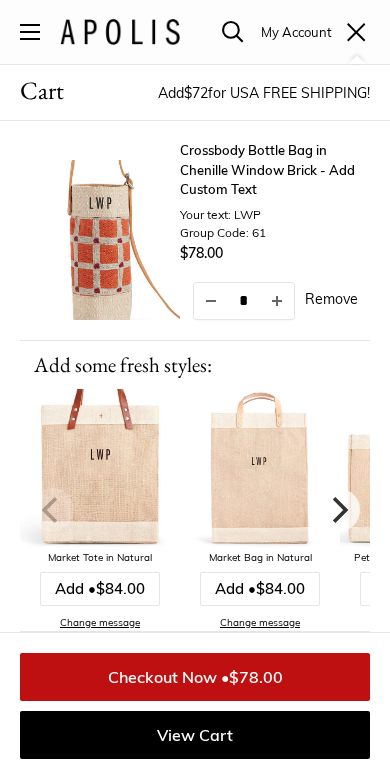 click on "Checkout Now •  $78.00" at bounding box center (195, 677) 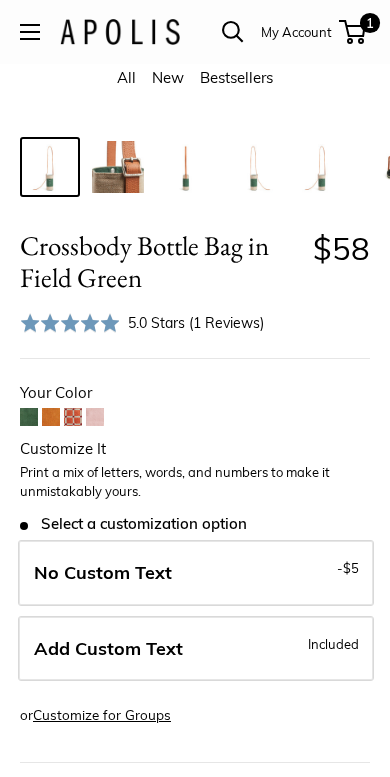 scroll, scrollTop: 365, scrollLeft: 0, axis: vertical 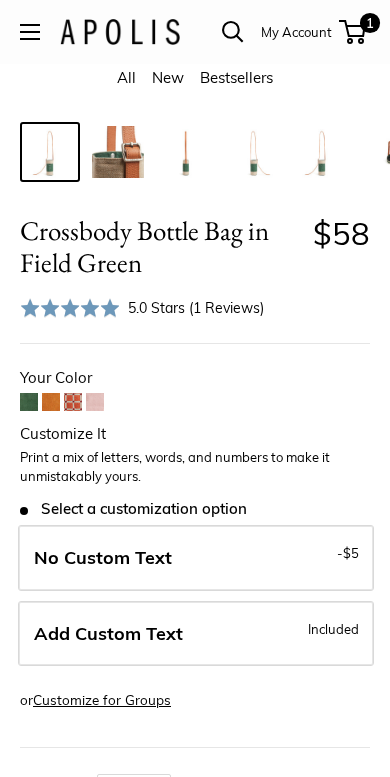 click at bounding box center [95, 402] 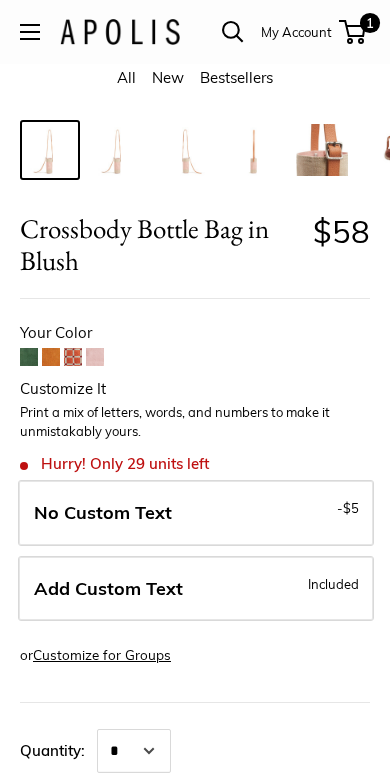 scroll, scrollTop: 408, scrollLeft: 0, axis: vertical 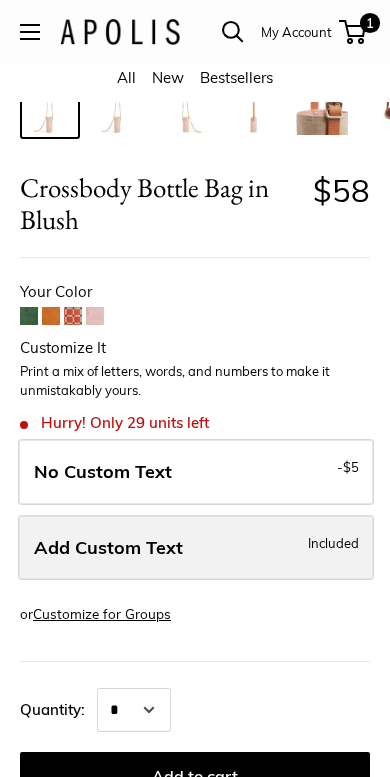 click on "Add Custom Text" at bounding box center (108, 547) 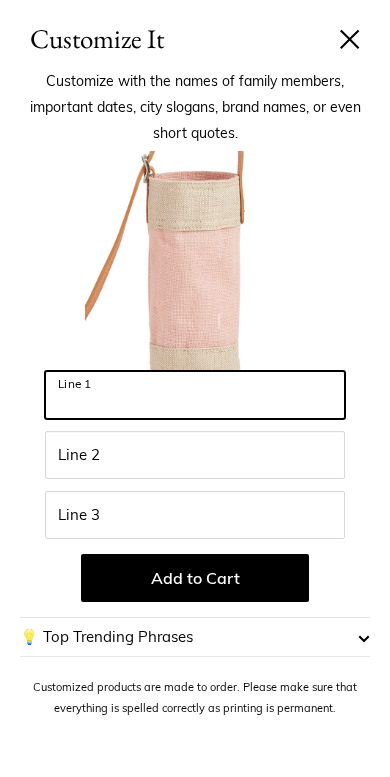click on "Line 1" at bounding box center [195, 395] 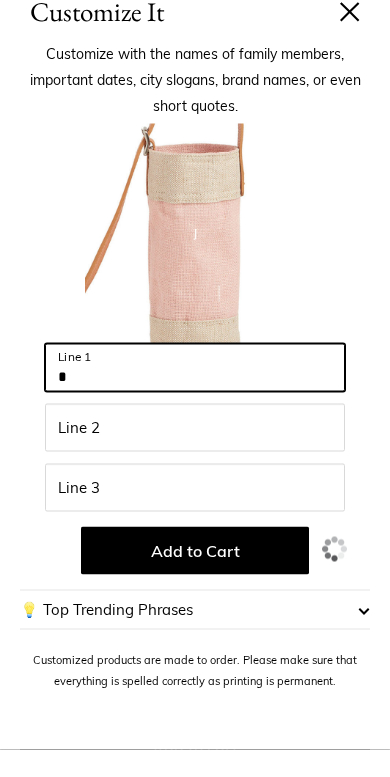 type on "*" 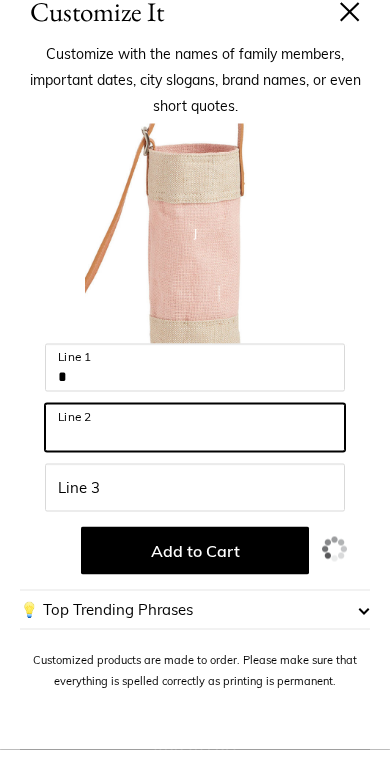 click on "Line 2" at bounding box center [195, 455] 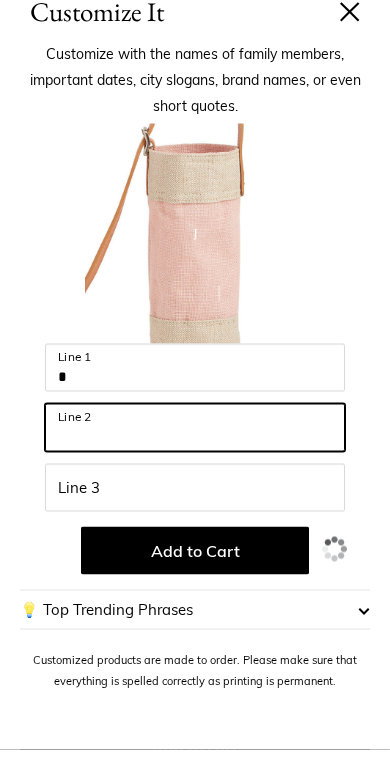 scroll, scrollTop: 451, scrollLeft: 0, axis: vertical 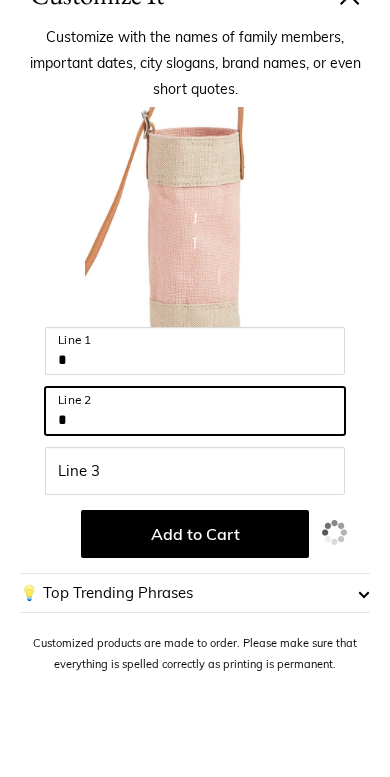 type on "*" 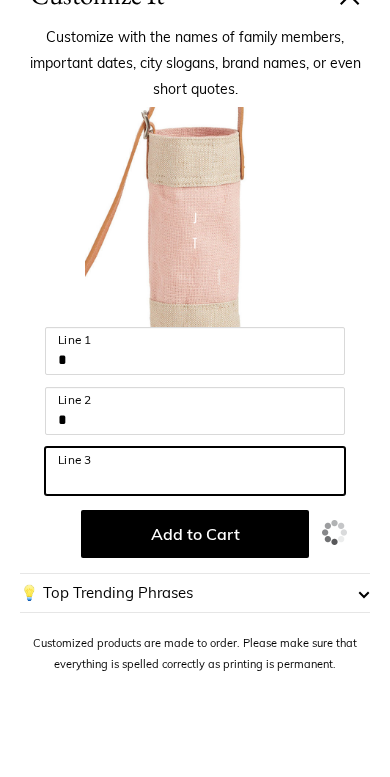 click on "Line 3" at bounding box center (195, 515) 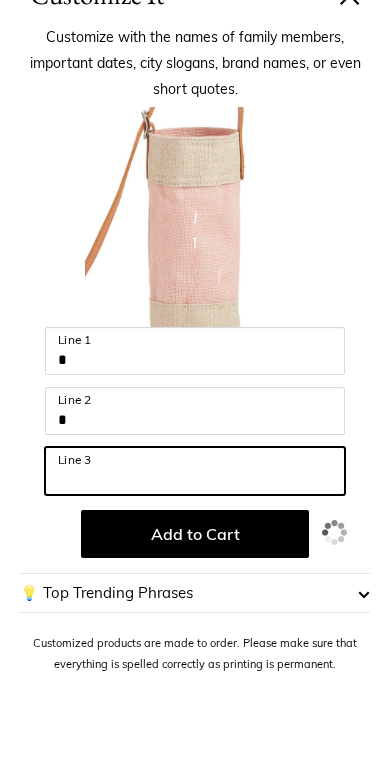 scroll, scrollTop: 555, scrollLeft: 0, axis: vertical 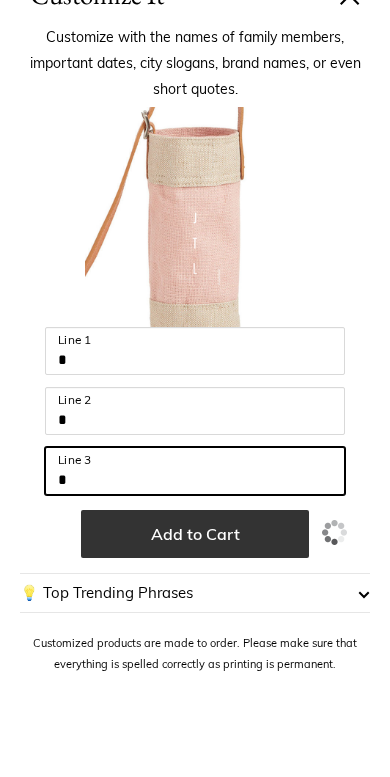 type on "*" 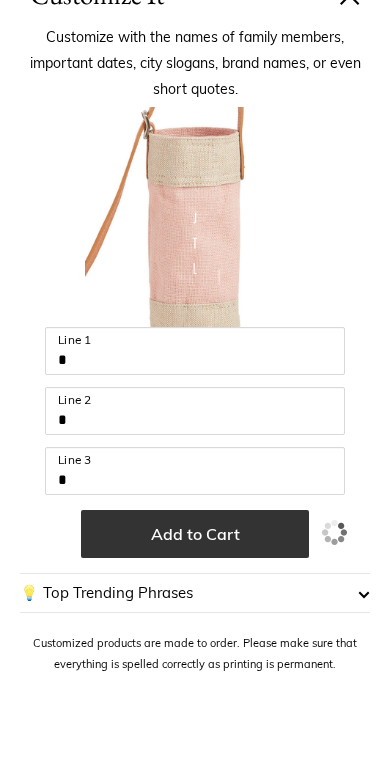 click on "Add to Cart" at bounding box center (195, 578) 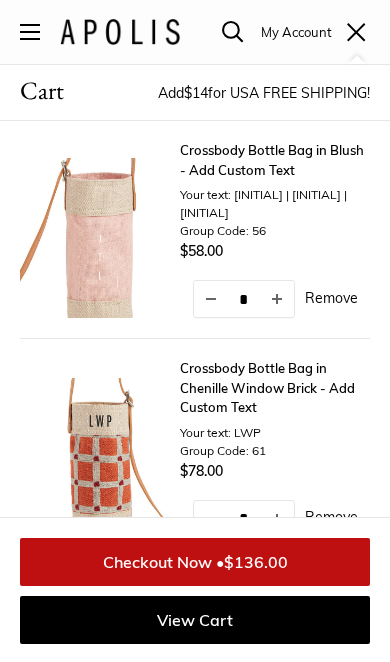scroll, scrollTop: 0, scrollLeft: 0, axis: both 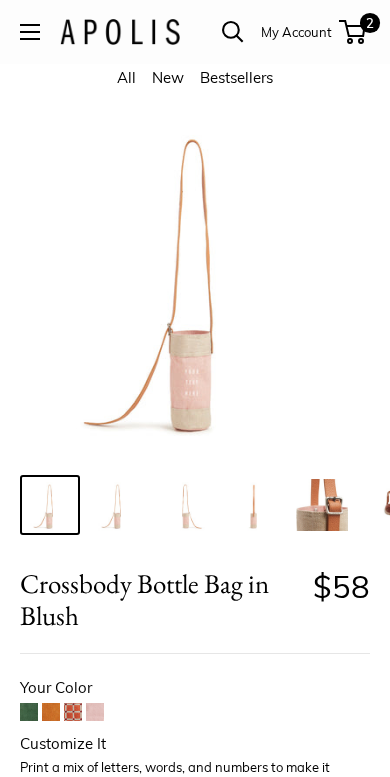 click at bounding box center [195, 275] 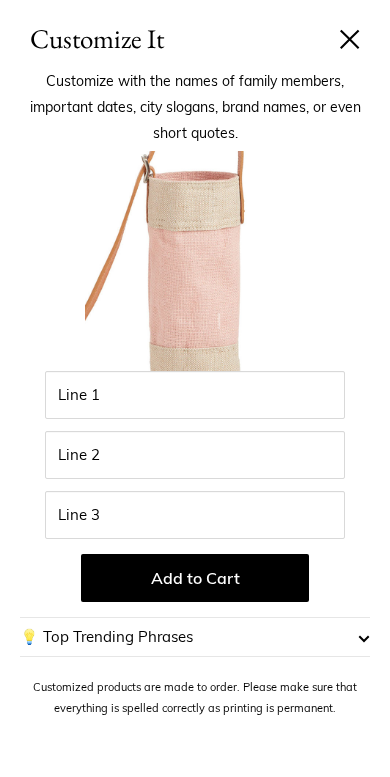 scroll, scrollTop: 580, scrollLeft: 0, axis: vertical 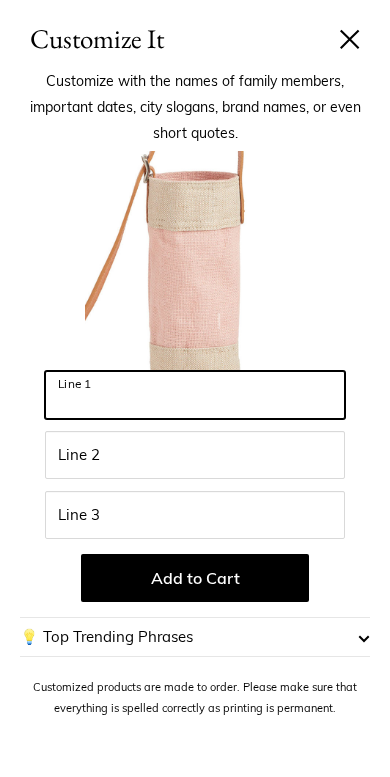 click on "Line 1" at bounding box center [195, 395] 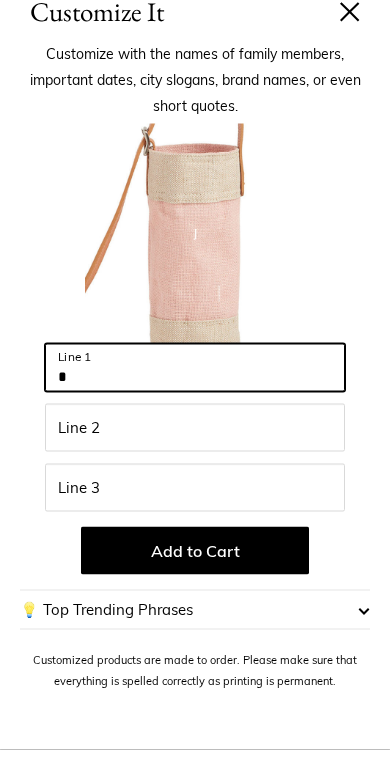 type on "*" 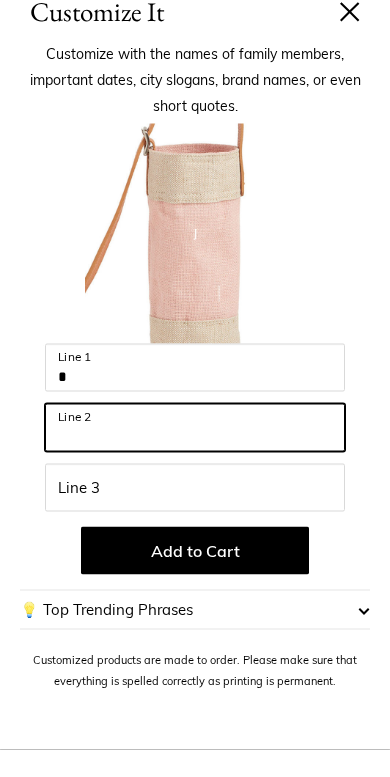 click on "Line 2" at bounding box center [195, 455] 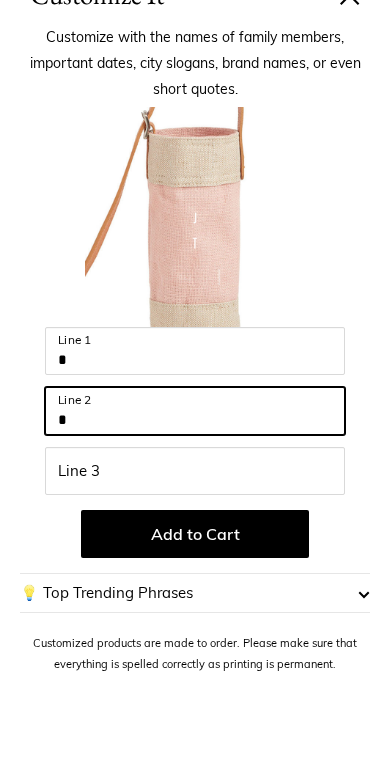 type on "*" 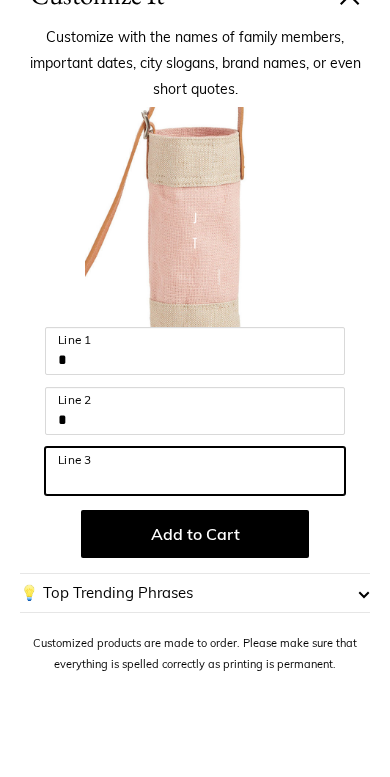 click on "Line 3" at bounding box center [195, 515] 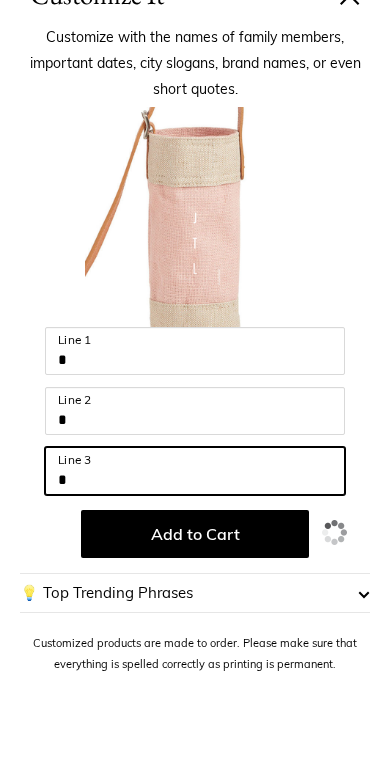 type on "*" 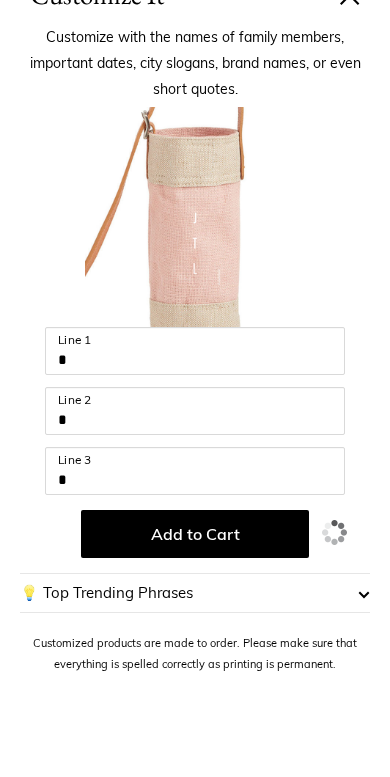 click at bounding box center [195, 261] 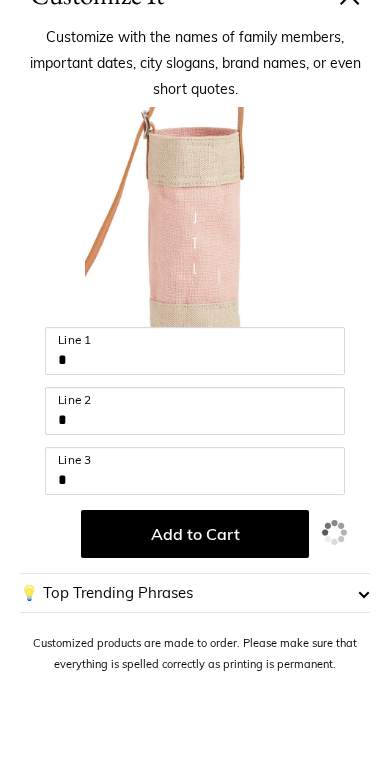 scroll, scrollTop: 771, scrollLeft: 0, axis: vertical 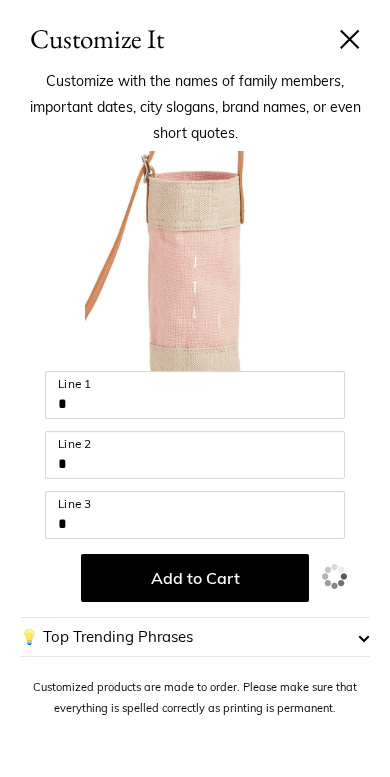 click at bounding box center (195, 261) 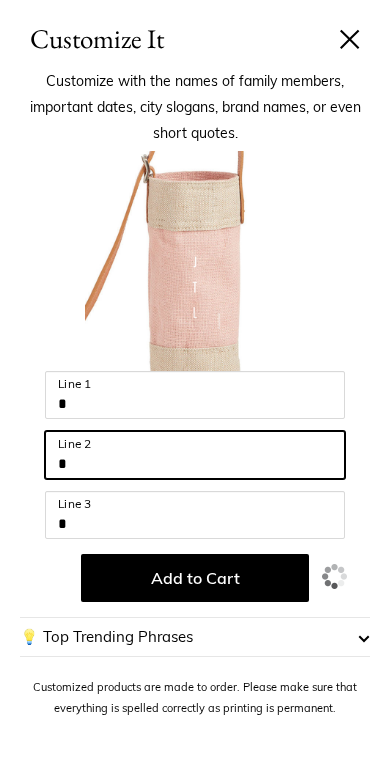 click on "*" at bounding box center [195, 455] 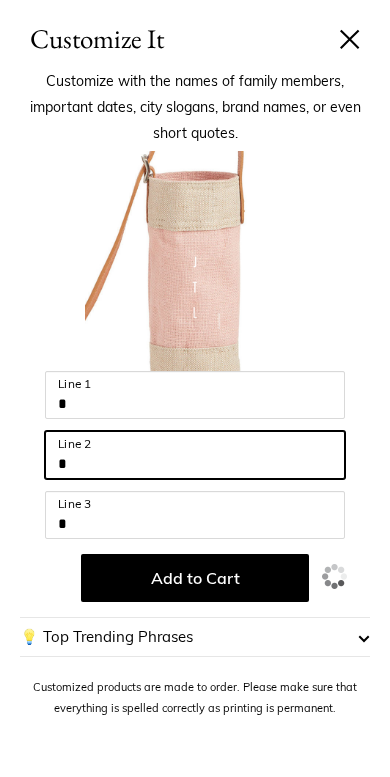 scroll, scrollTop: 814, scrollLeft: 0, axis: vertical 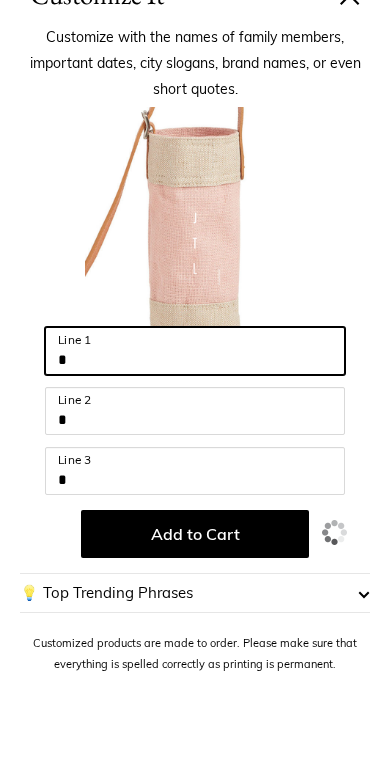 click on "*" at bounding box center (195, 395) 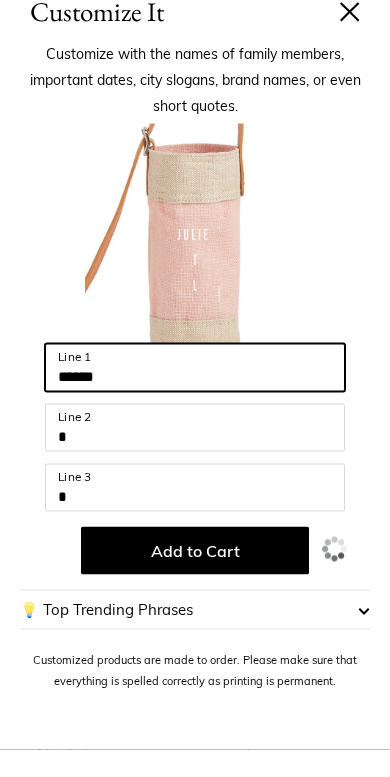 type on "*****" 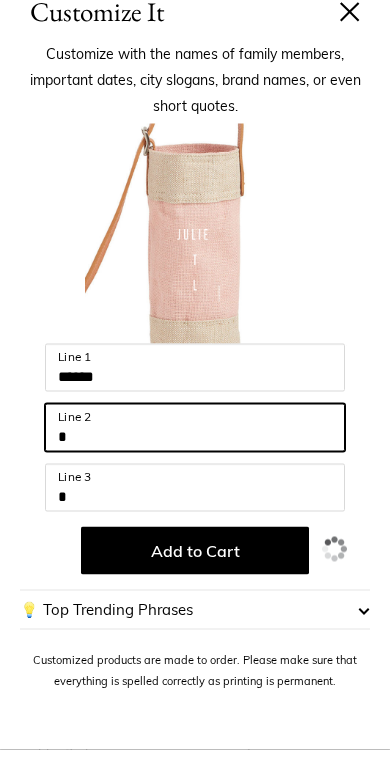 click on "*" at bounding box center [195, 455] 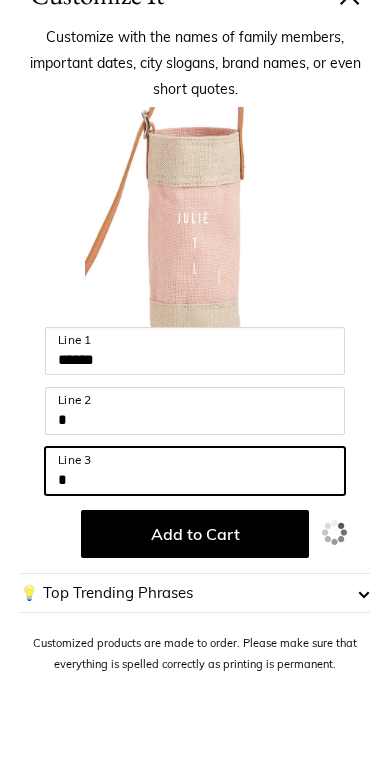 click on "*" at bounding box center (195, 515) 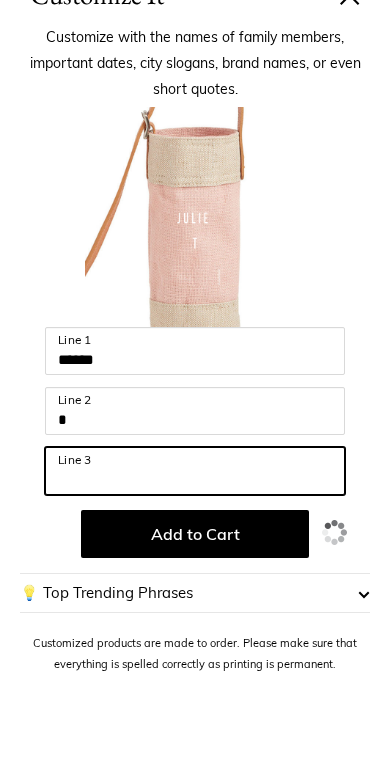 type 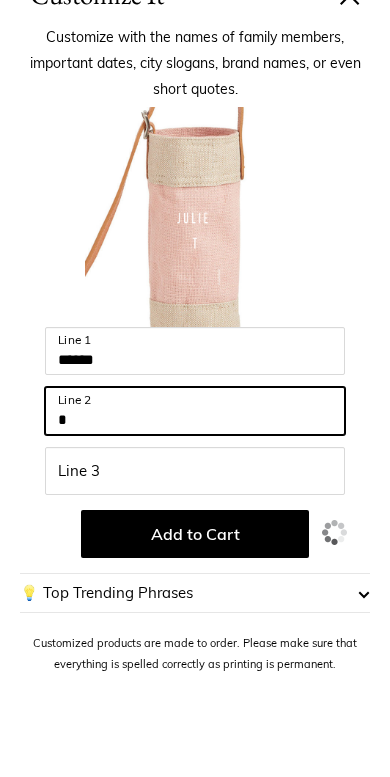 click on "*" at bounding box center [195, 455] 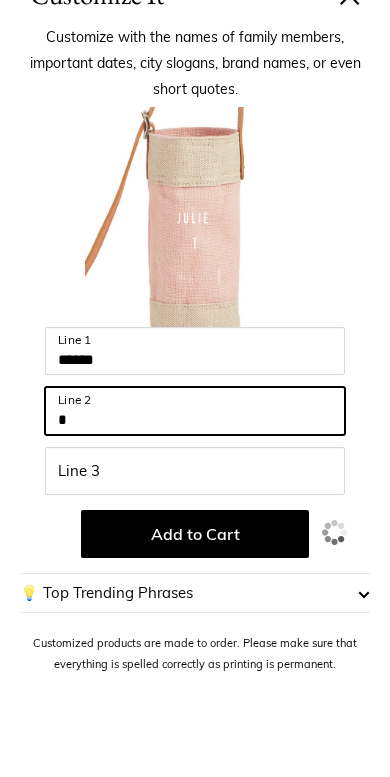 scroll, scrollTop: 1005, scrollLeft: 0, axis: vertical 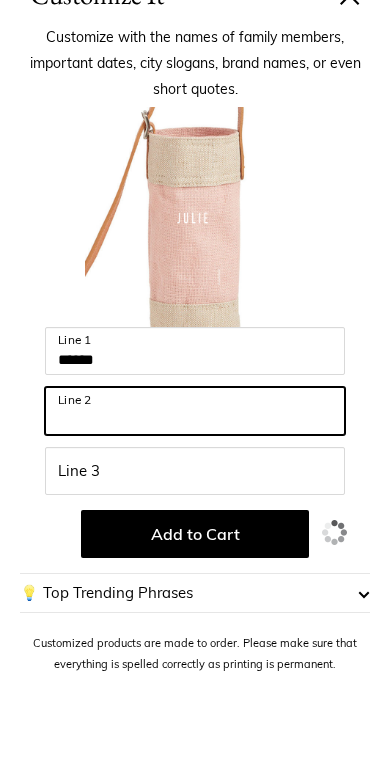 type 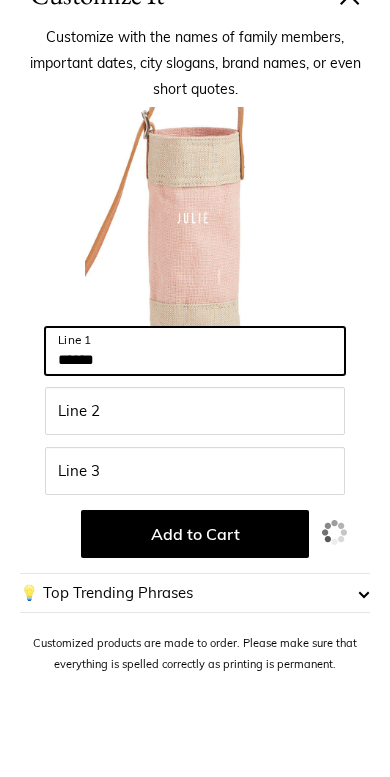 click on "*****" at bounding box center (195, 395) 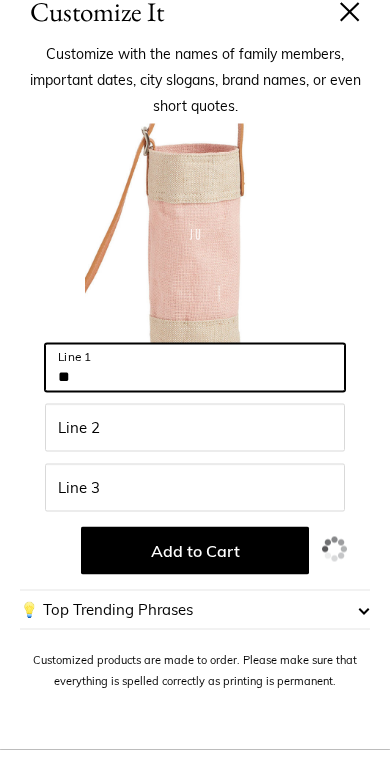 type on "*" 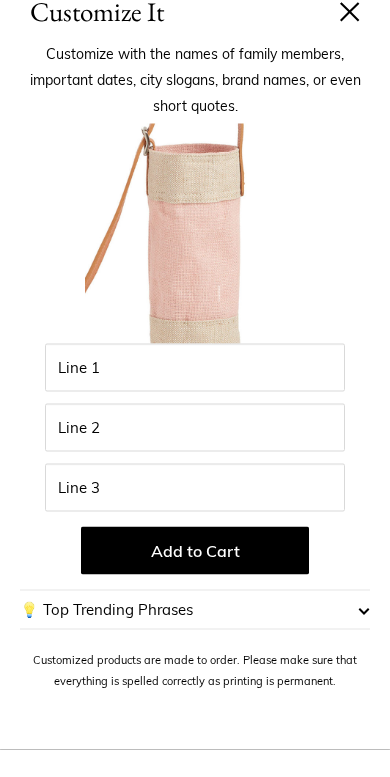 click on "💡 Top Trending Phrases" at bounding box center (195, 637) 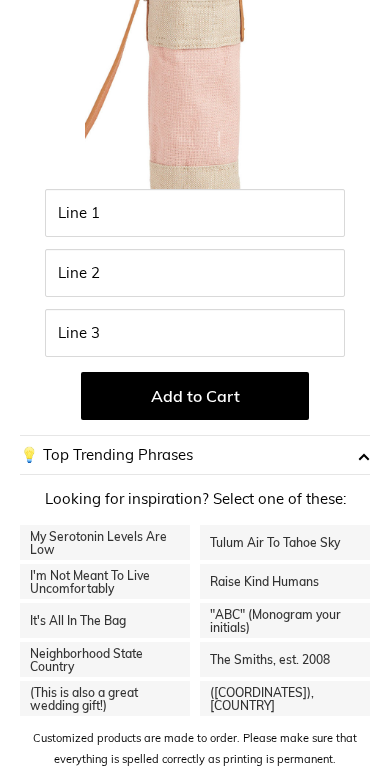 scroll, scrollTop: 180, scrollLeft: 0, axis: vertical 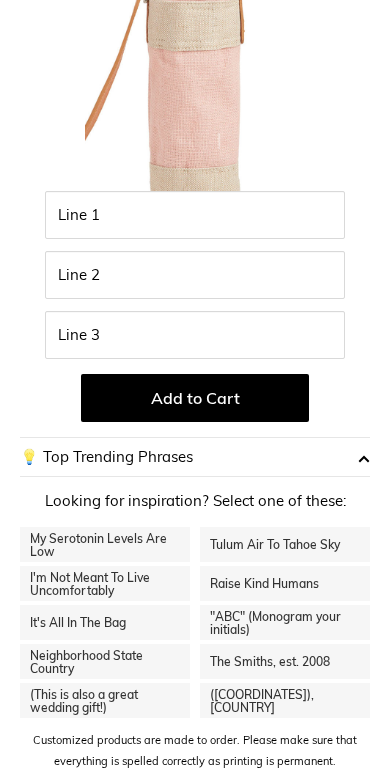 click on ""ABC" (Monogram your initials)" at bounding box center [285, 622] 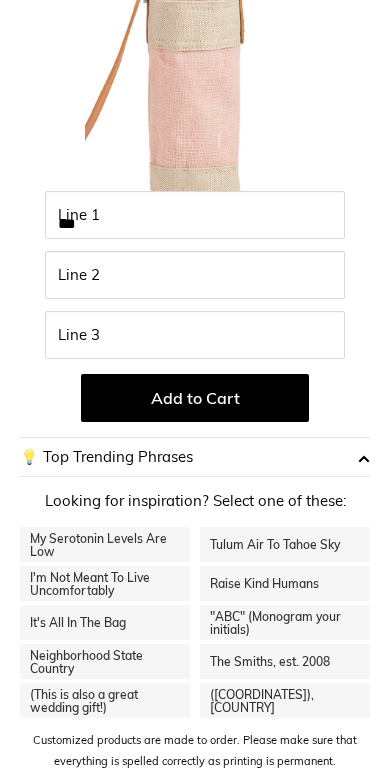 scroll, scrollTop: 150, scrollLeft: 0, axis: vertical 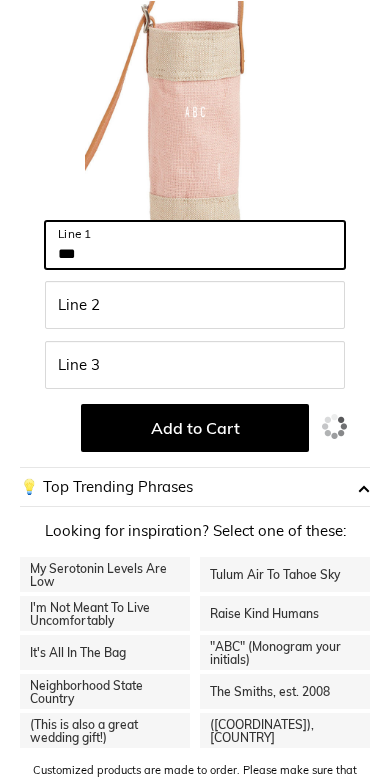 click on "***" at bounding box center [195, 245] 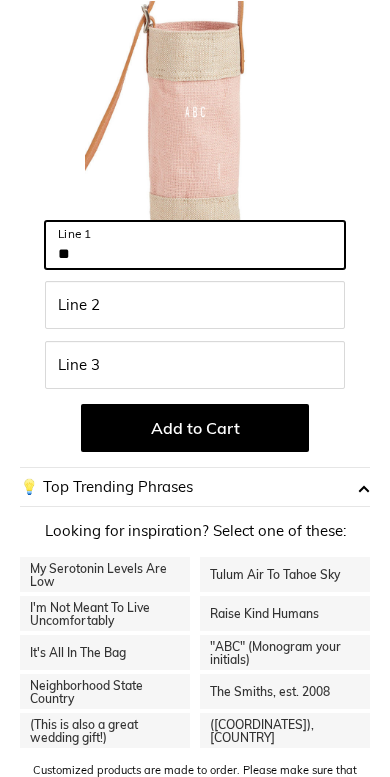 type on "*" 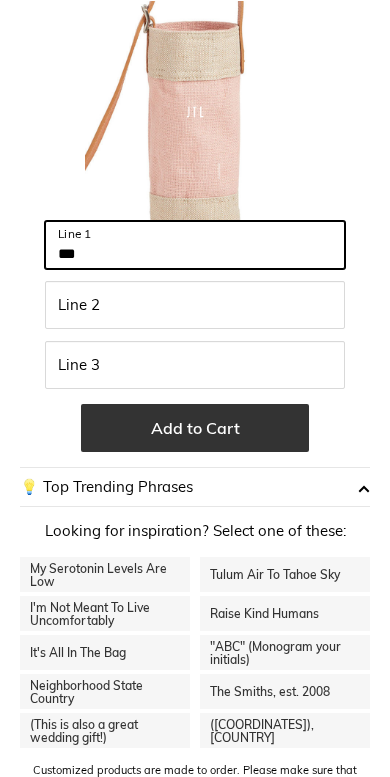 type on "***" 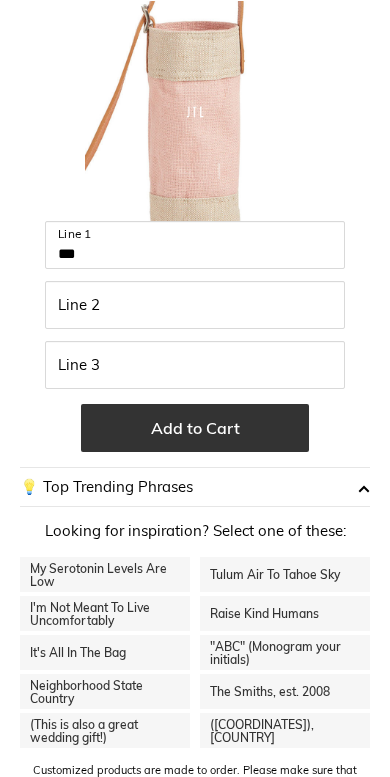 click on "Add to Cart" at bounding box center (195, 428) 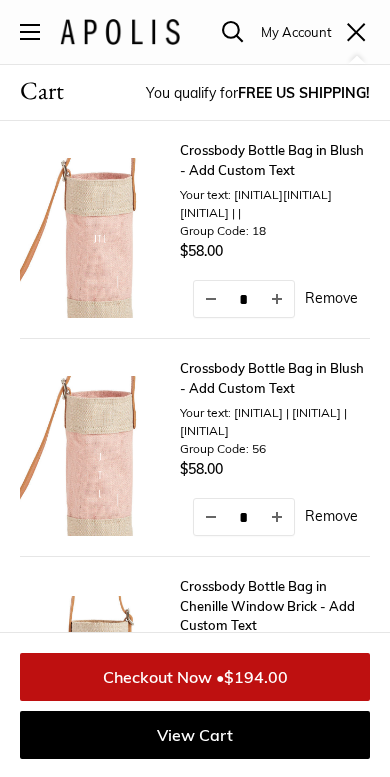 click on "Remove" at bounding box center [331, 516] 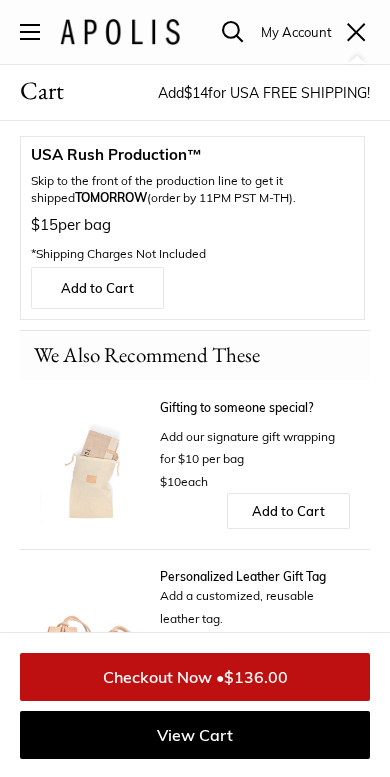 scroll, scrollTop: 825, scrollLeft: 0, axis: vertical 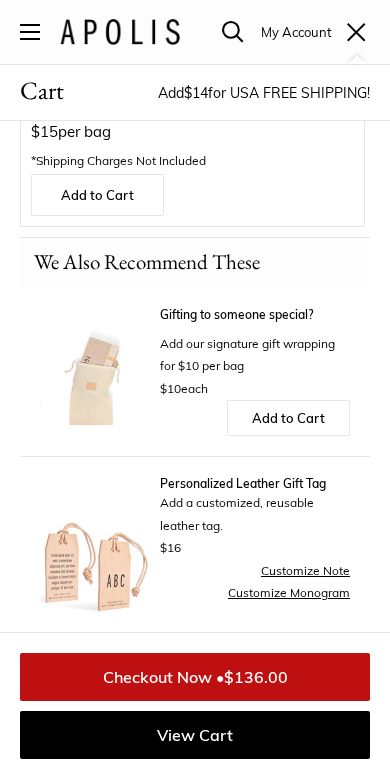 click on "Checkout Now •  $136.00" at bounding box center [195, 677] 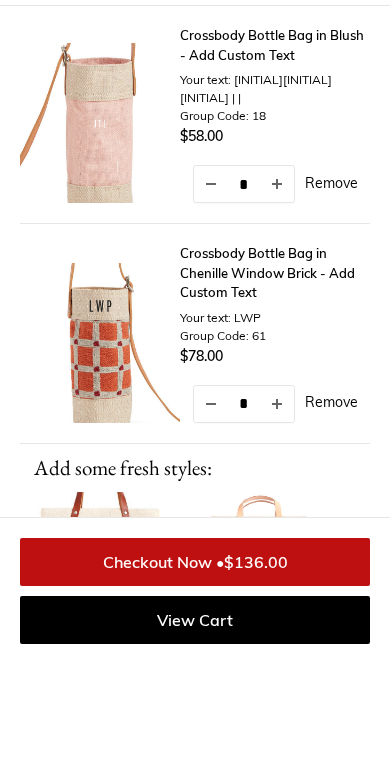 scroll, scrollTop: 0, scrollLeft: 0, axis: both 